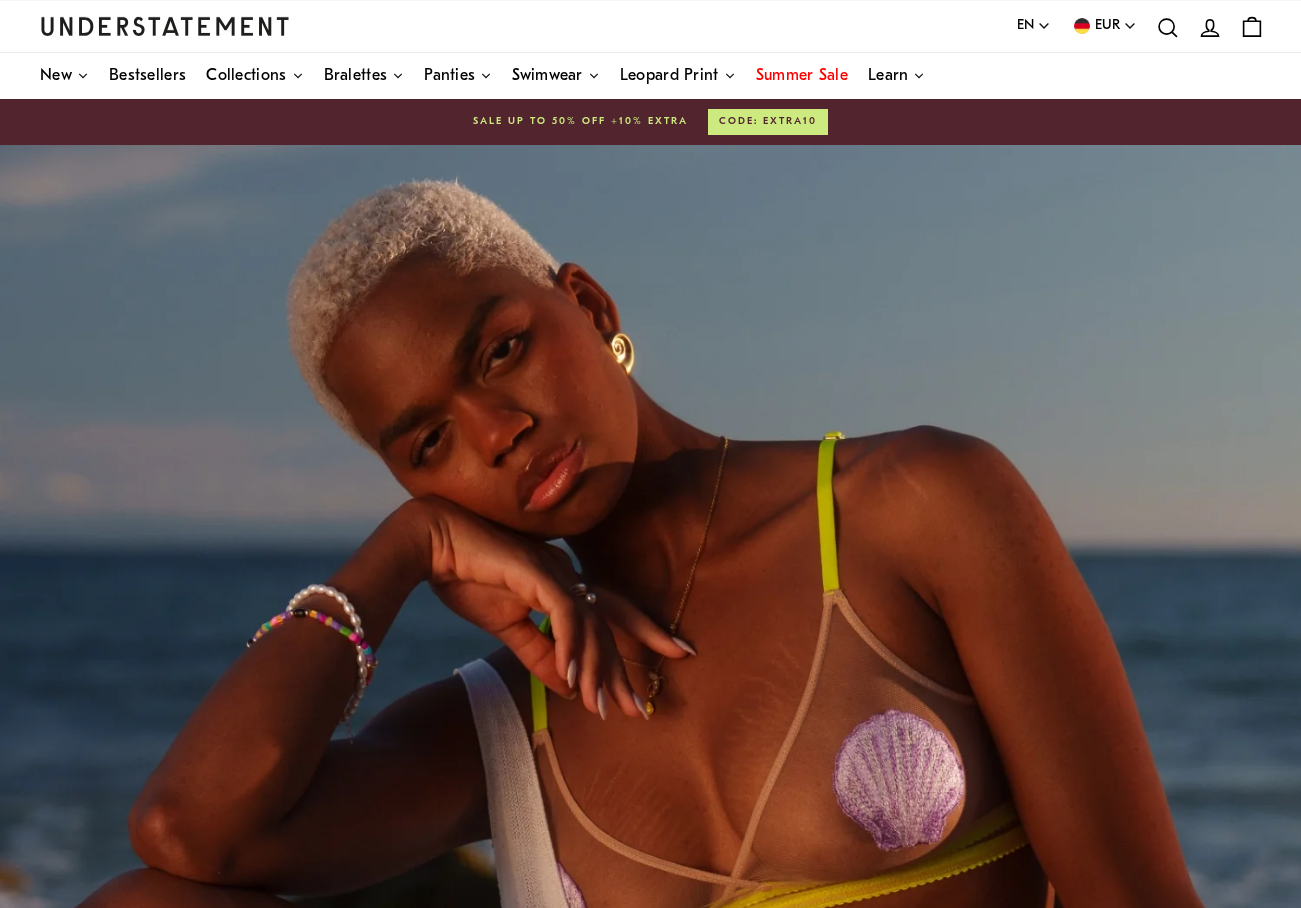 scroll, scrollTop: 0, scrollLeft: 0, axis: both 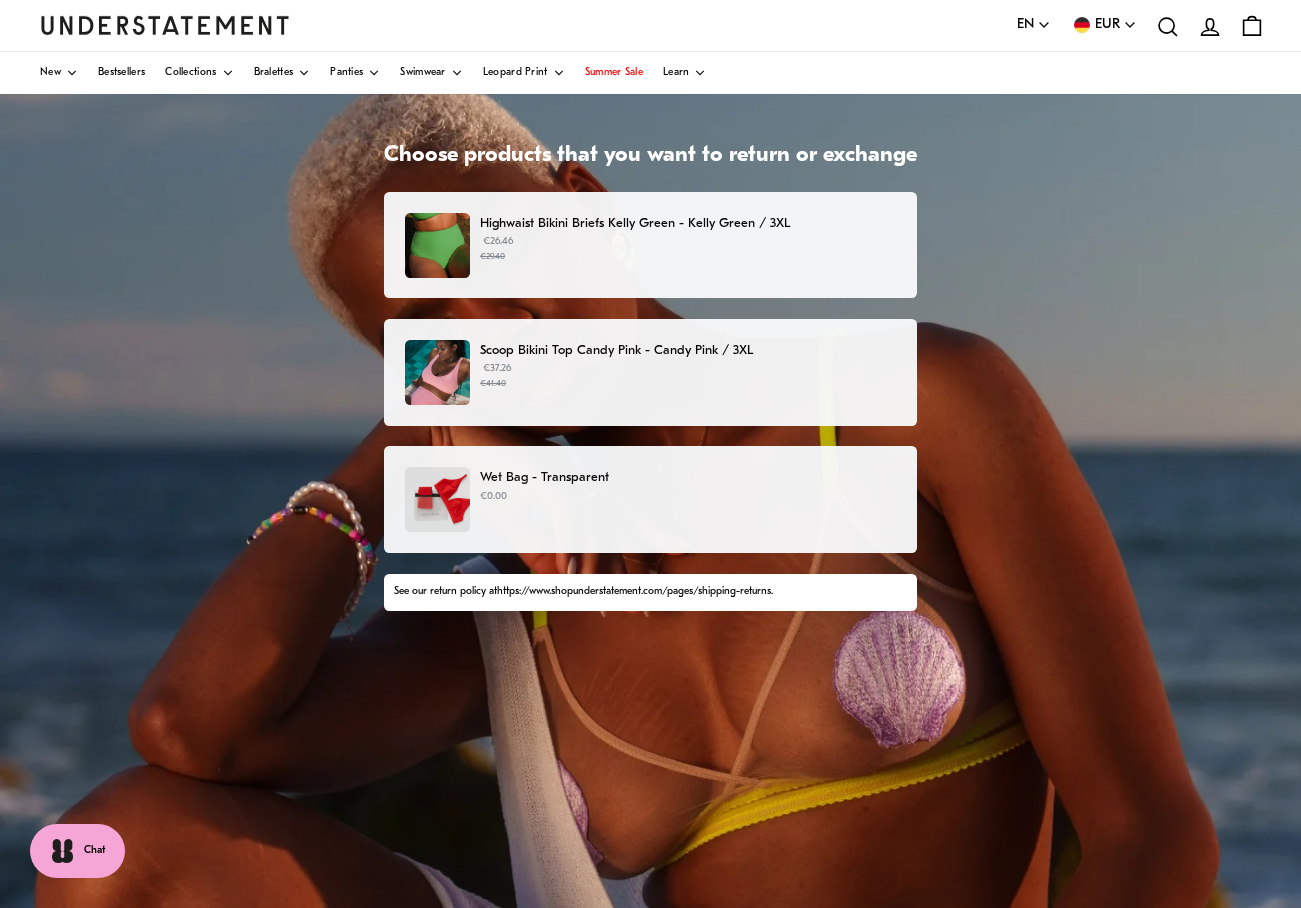 click on "€29.40" at bounding box center [688, 257] 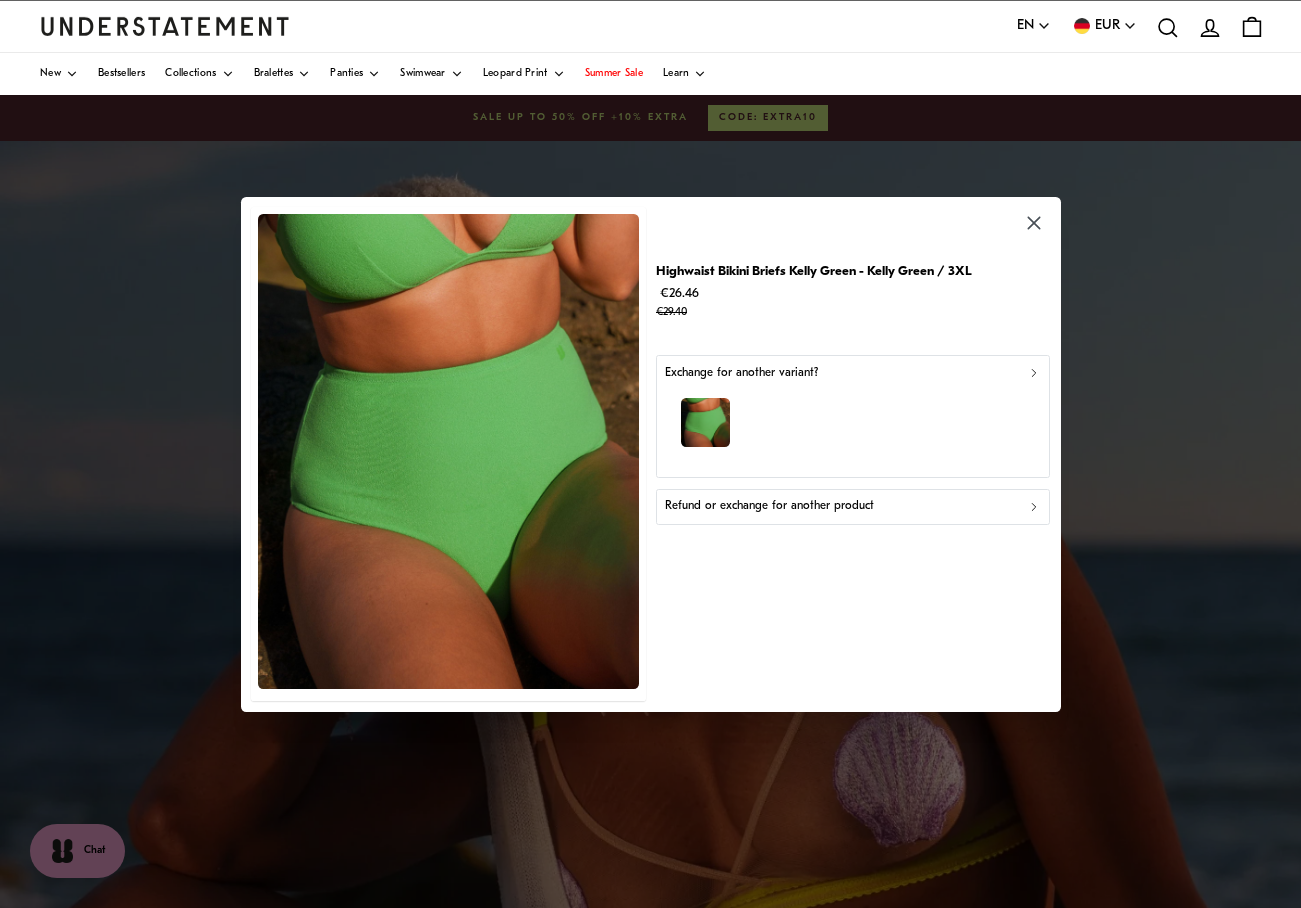 click on "Refund or exchange for another product" at bounding box center [853, 506] 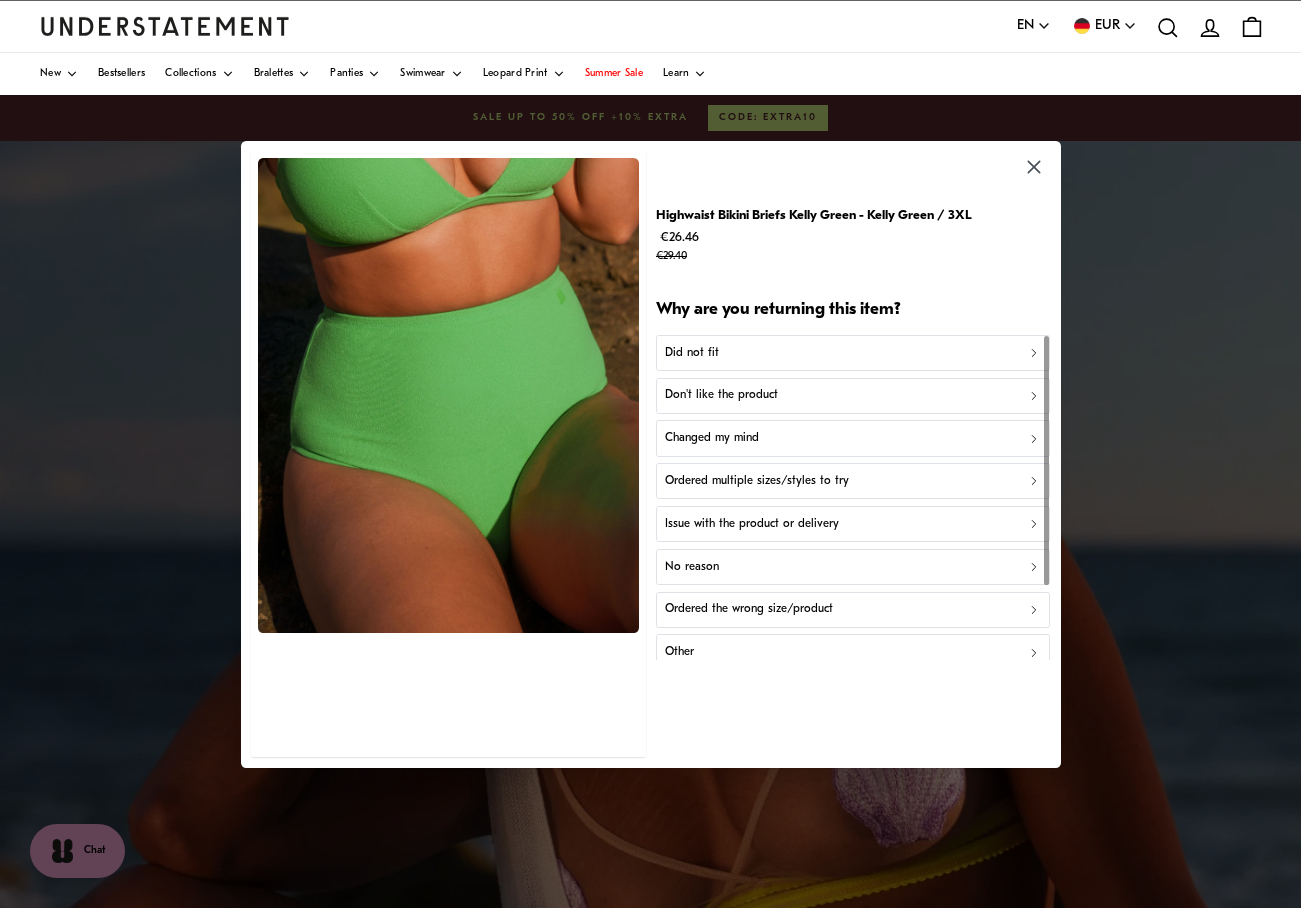 click on "Other" at bounding box center (852, 652) 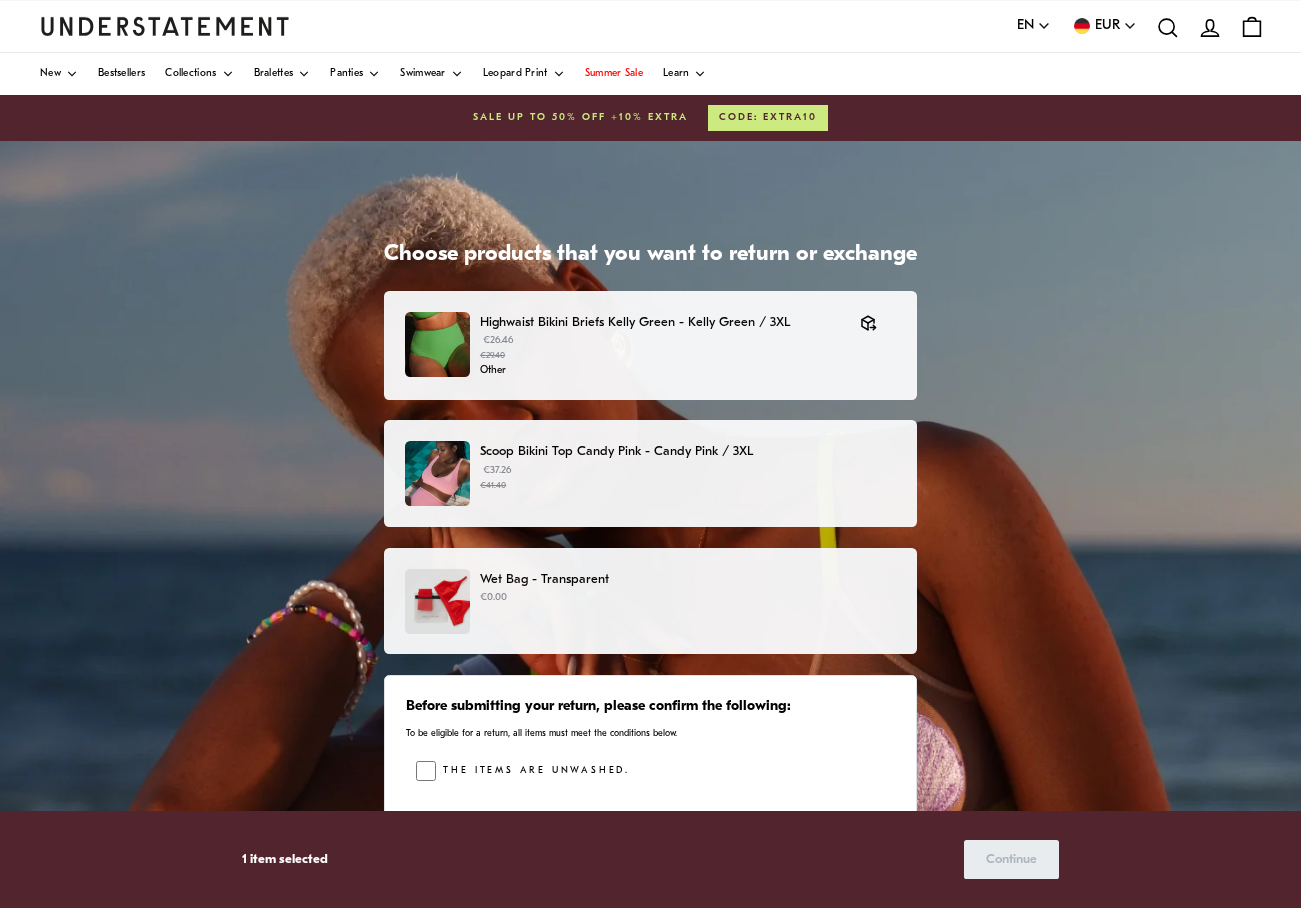 click on "€37.26   €41.40" at bounding box center (688, 478) 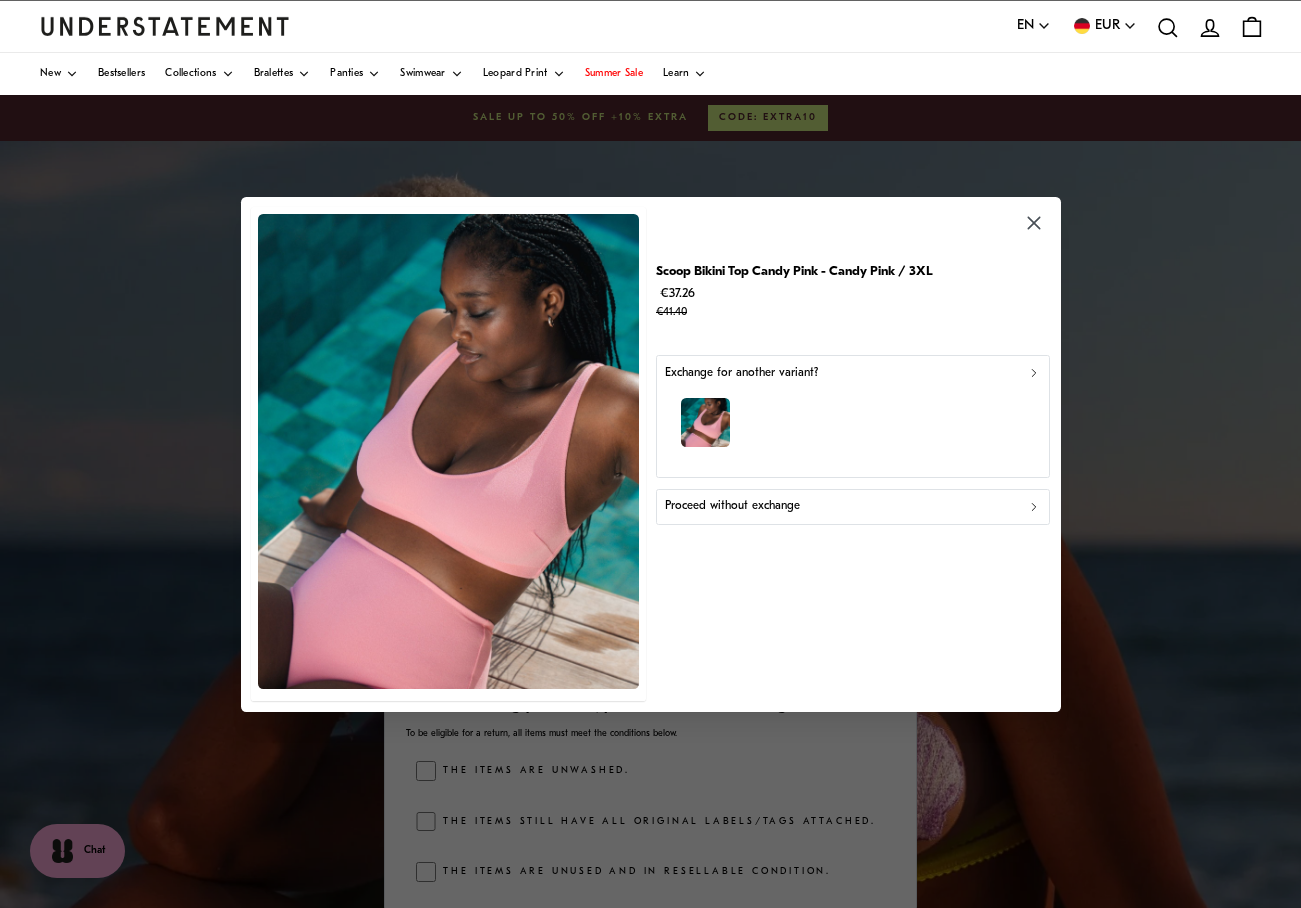 click on "Proceed without exchange" at bounding box center [731, 506] 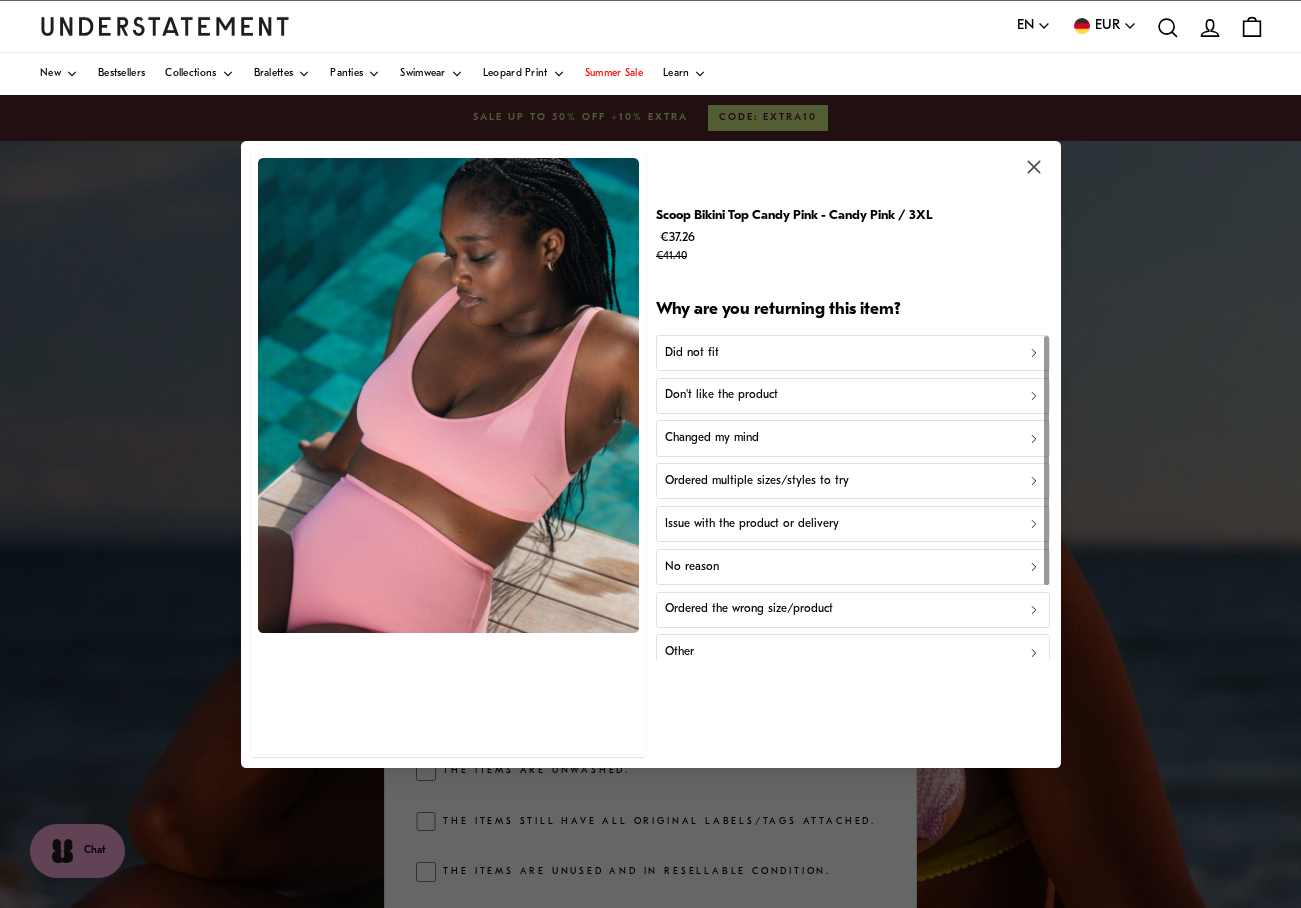 click on "Did not fit" at bounding box center [852, 352] 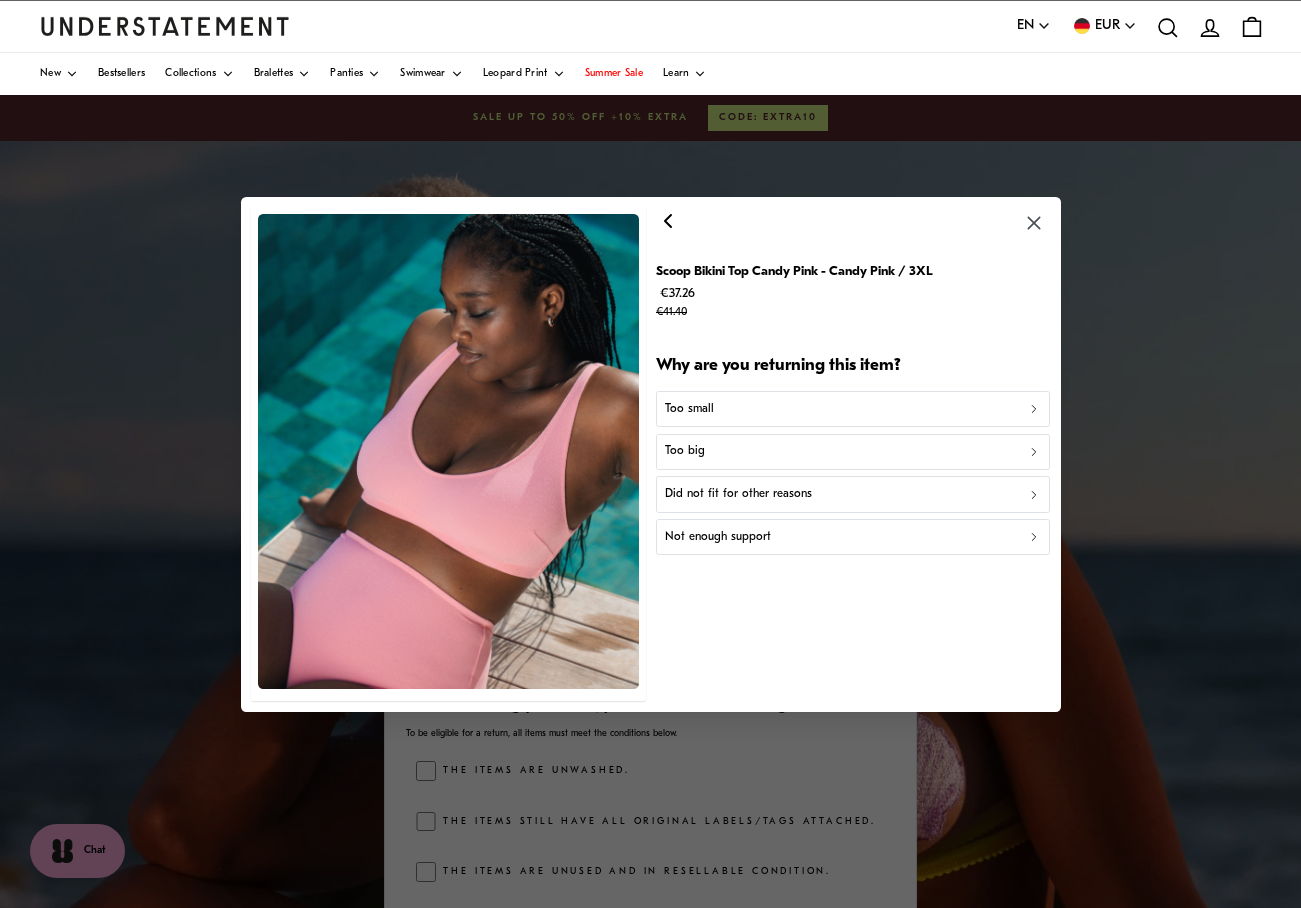 click on "Too small" at bounding box center [852, 408] 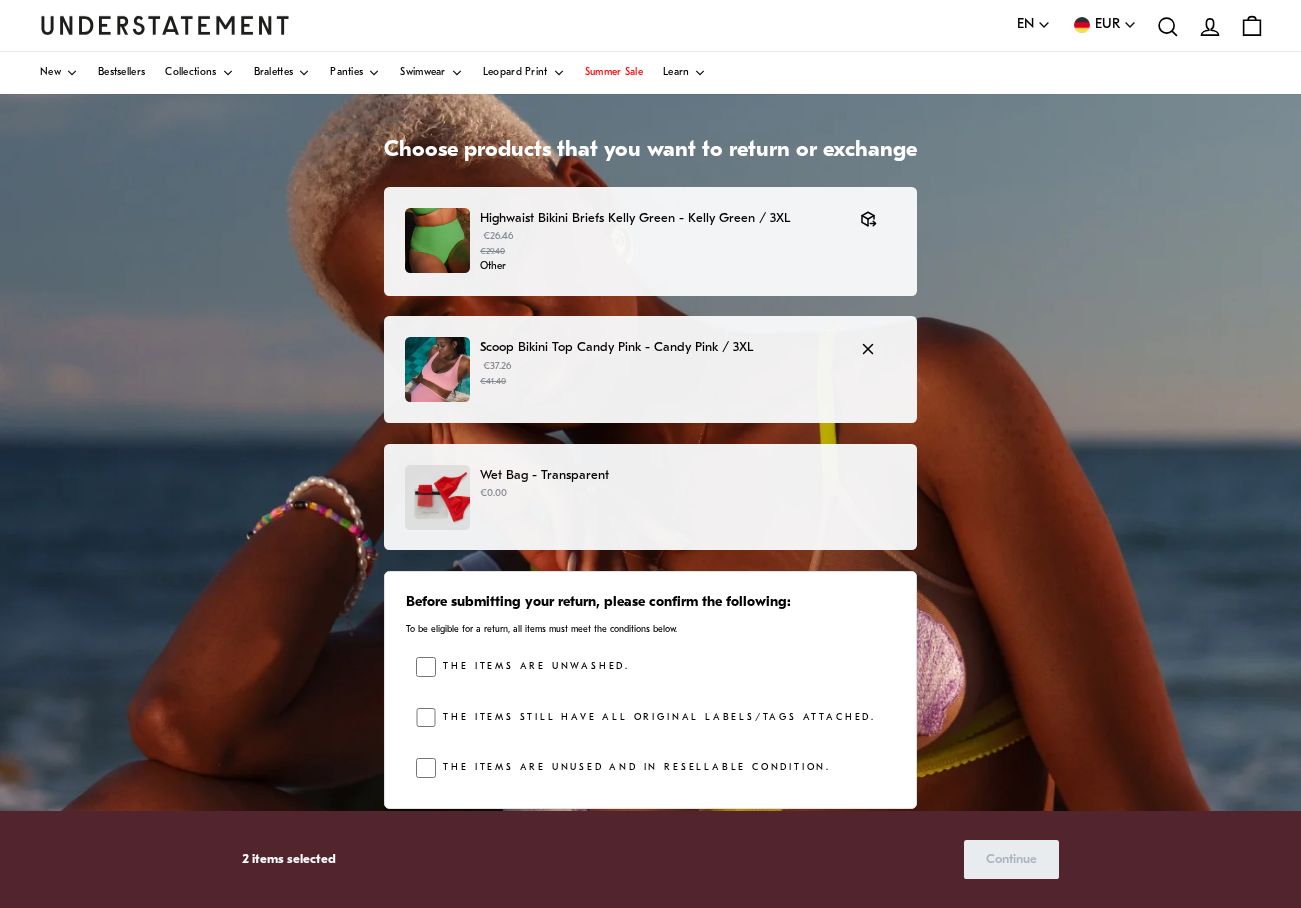 scroll, scrollTop: 106, scrollLeft: 0, axis: vertical 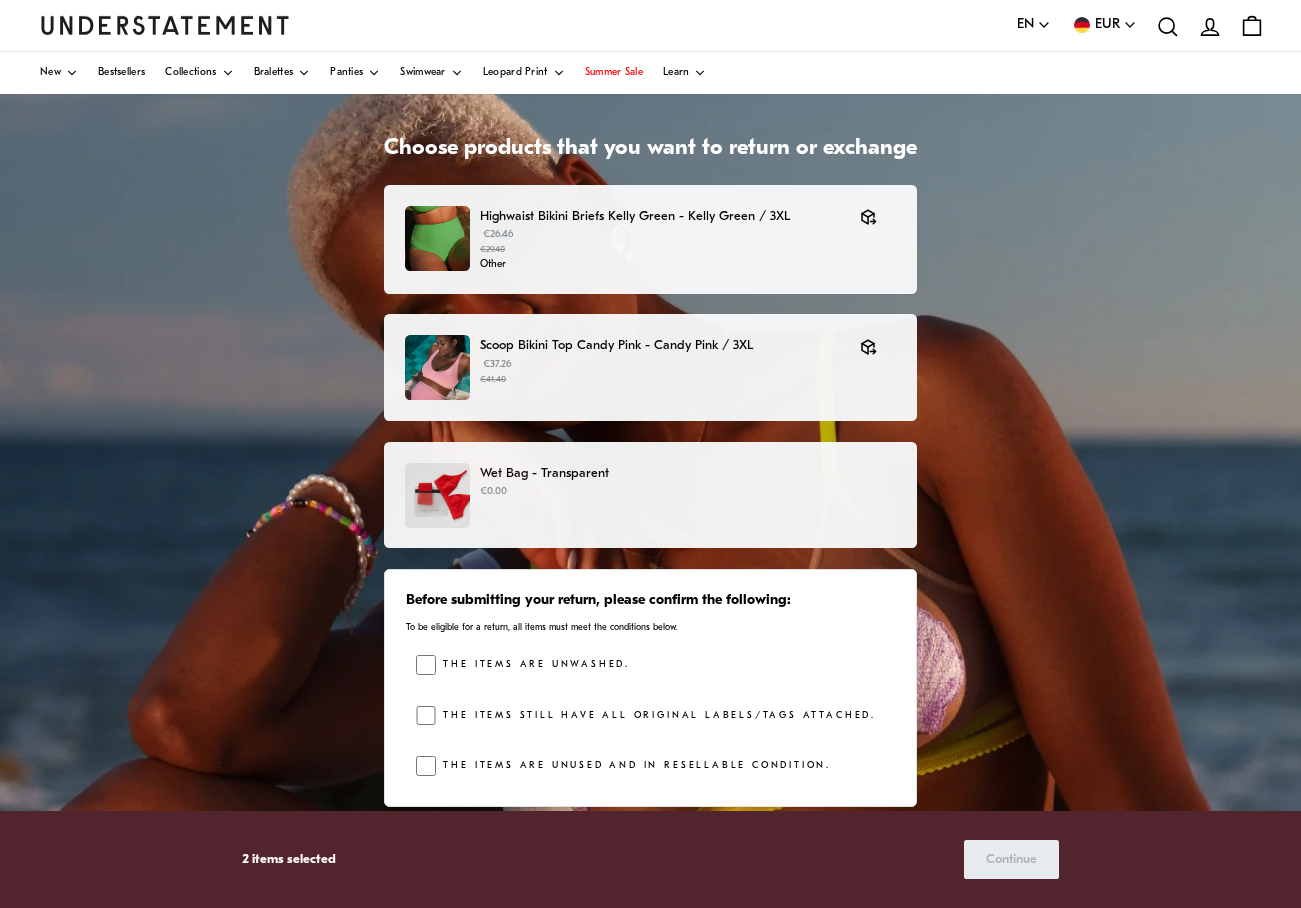 click on "€0.00" at bounding box center (688, 492) 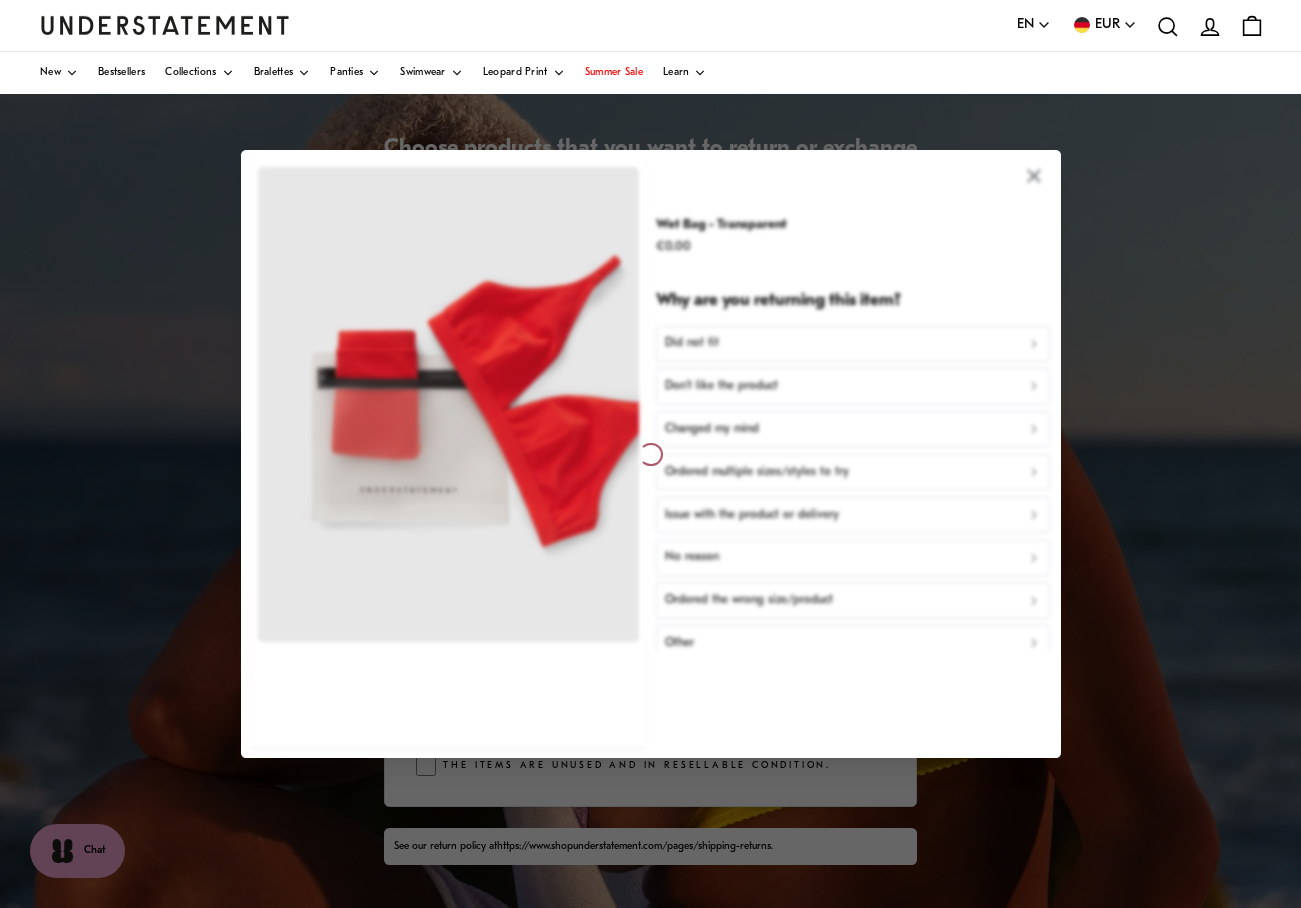 scroll, scrollTop: 0, scrollLeft: 0, axis: both 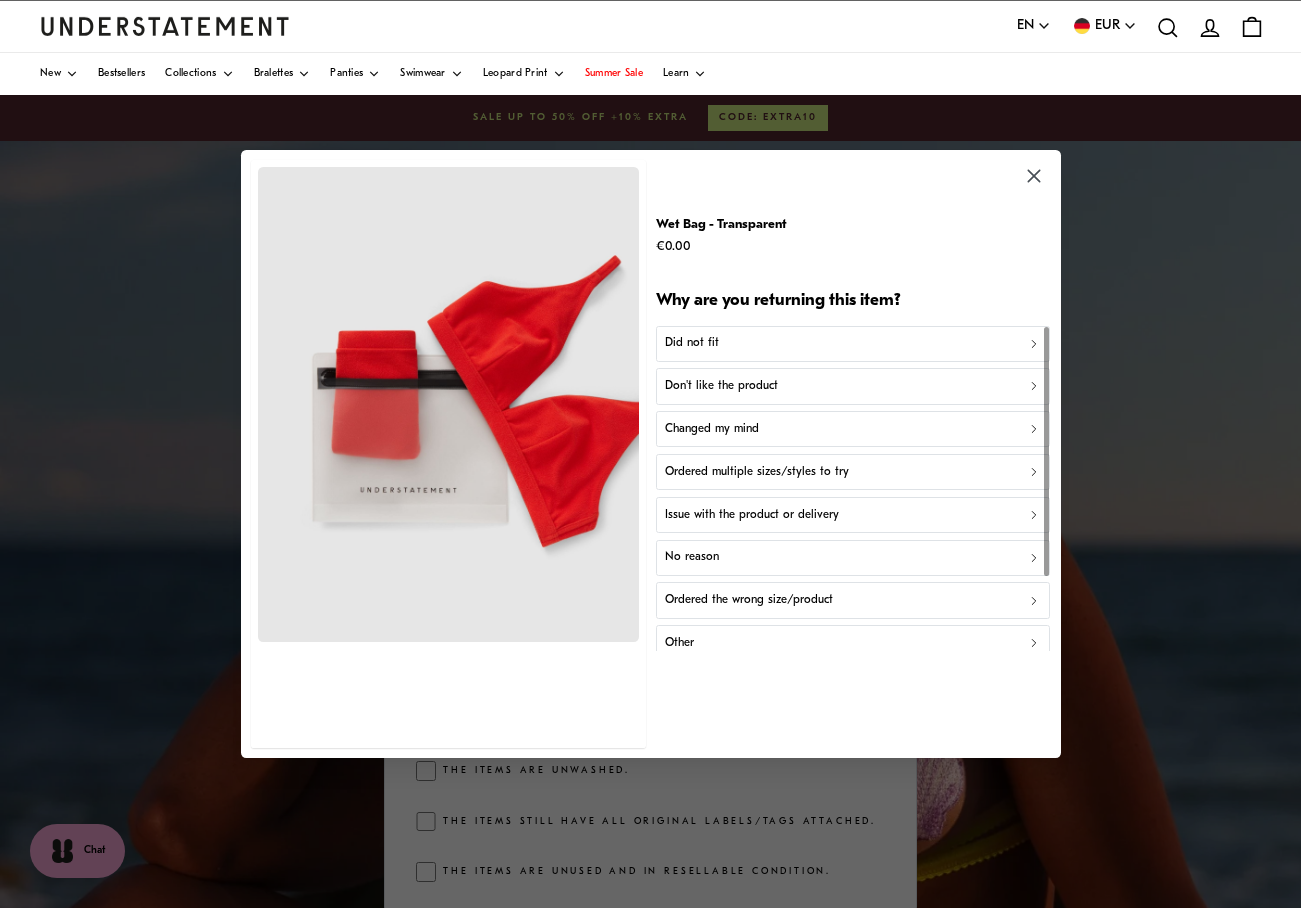 click on "Other" at bounding box center [852, 643] 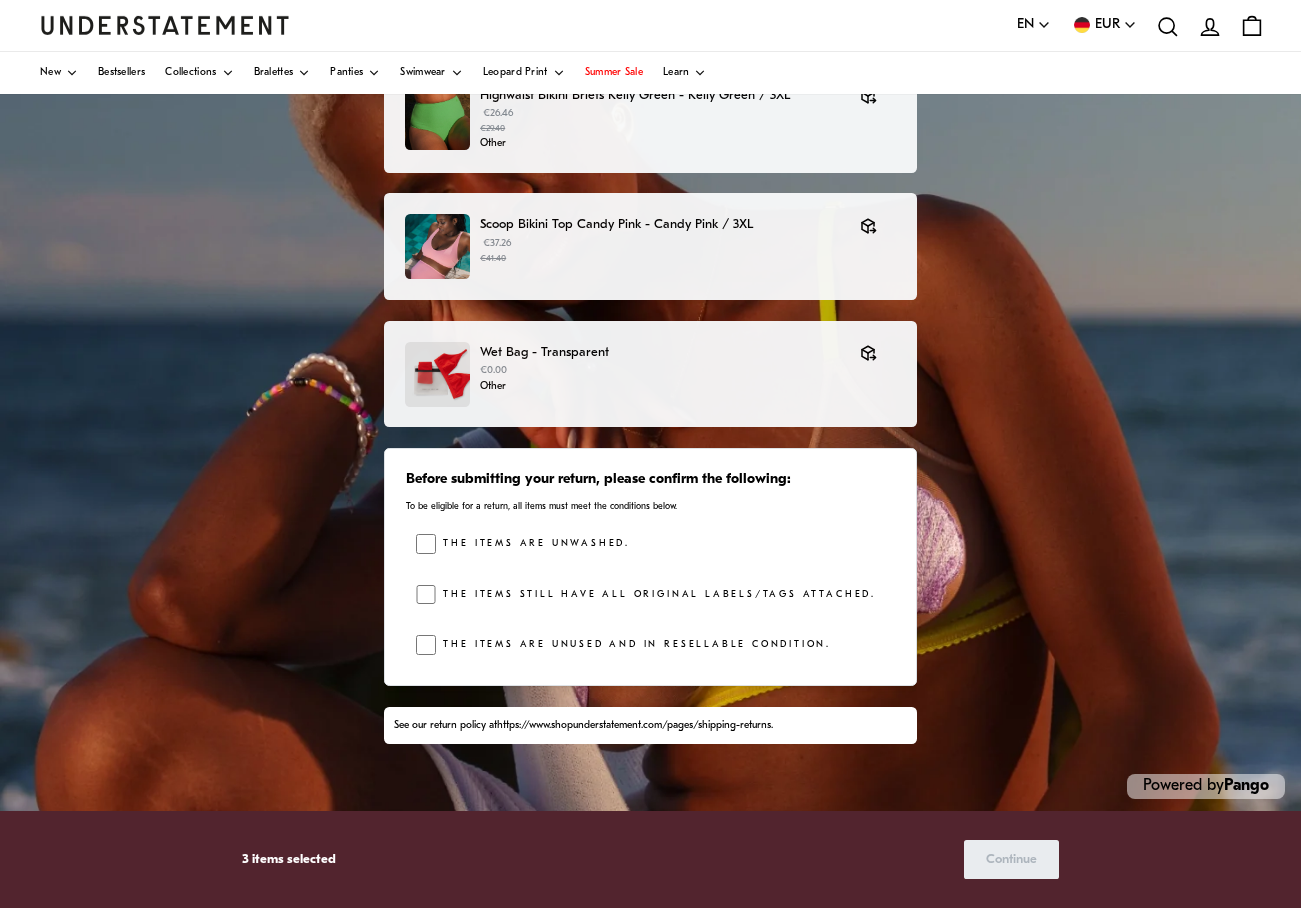scroll, scrollTop: 233, scrollLeft: 0, axis: vertical 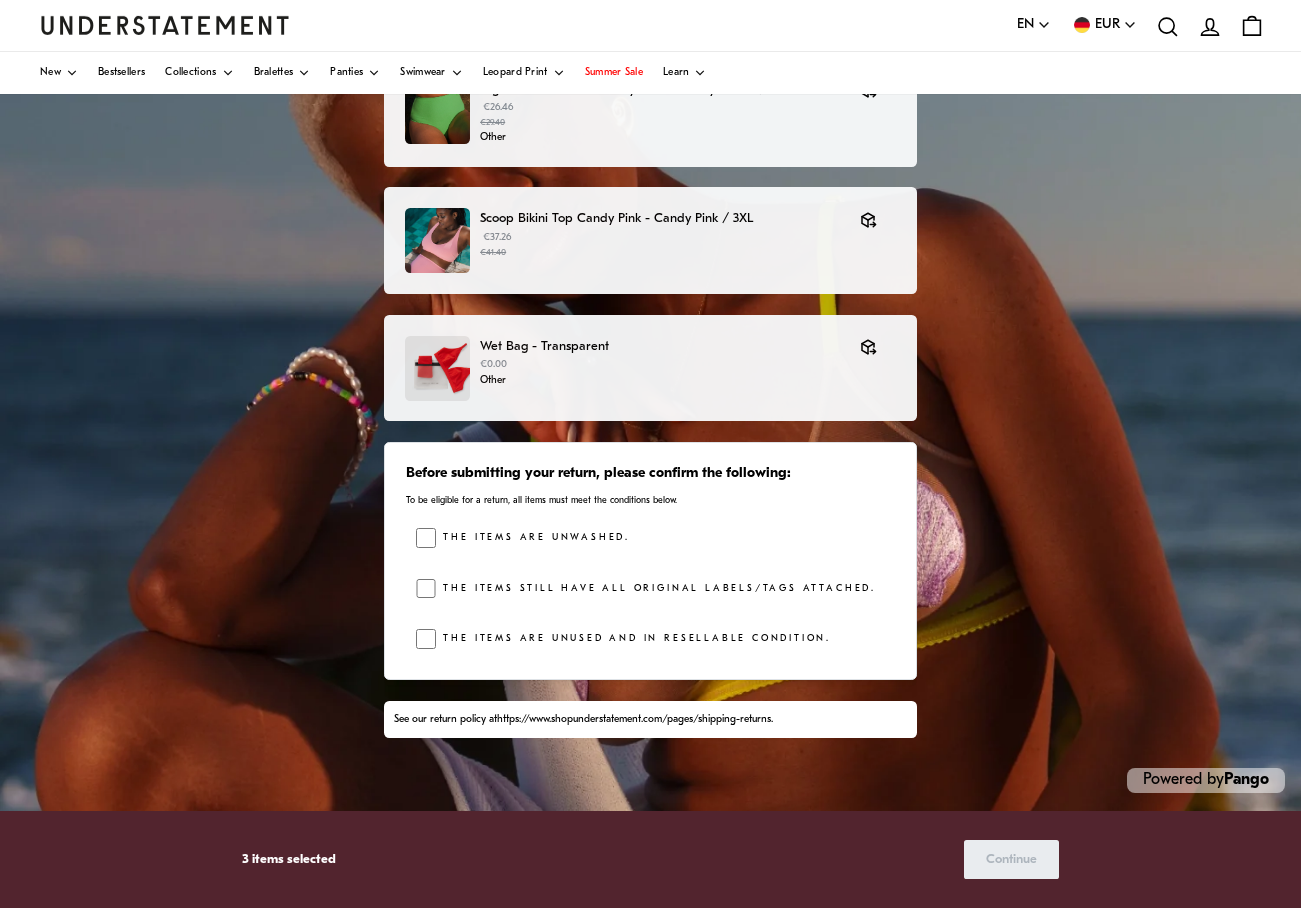 click on "The items are unwashed." at bounding box center (533, 538) 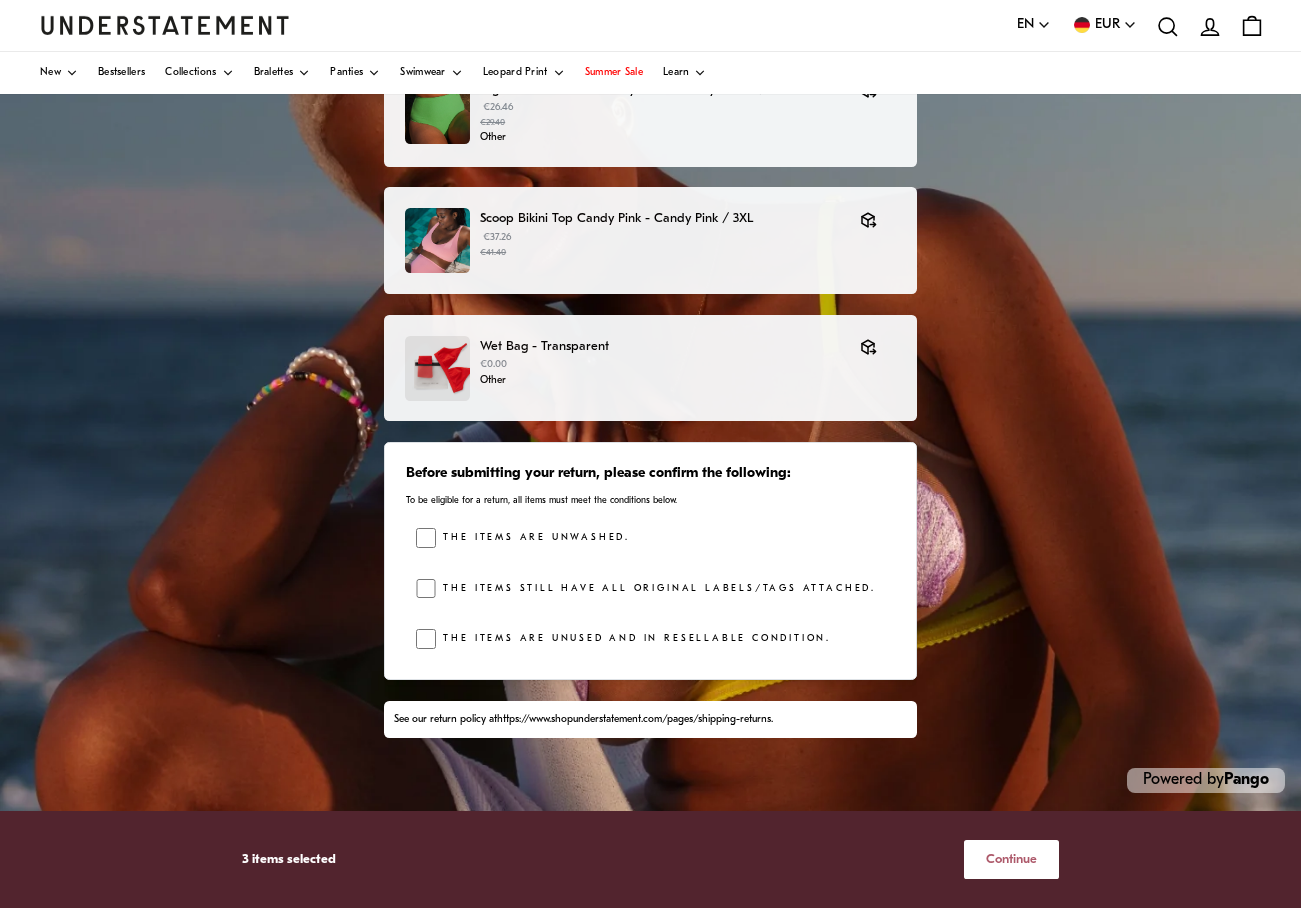 click on "Continue" at bounding box center (1011, 859) 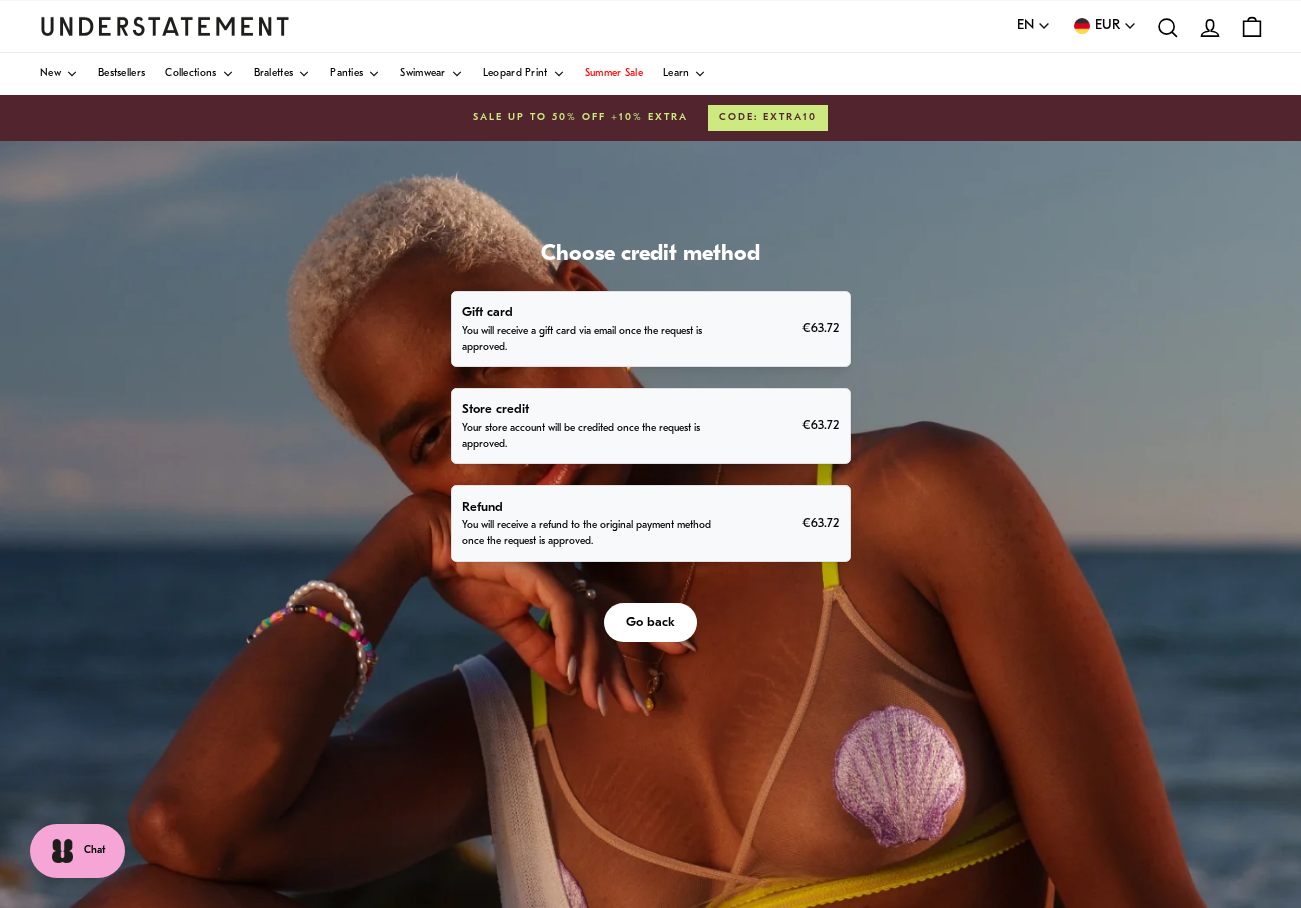 click on "You will receive a refund to the original payment method once the request is approved." at bounding box center [590, 534] 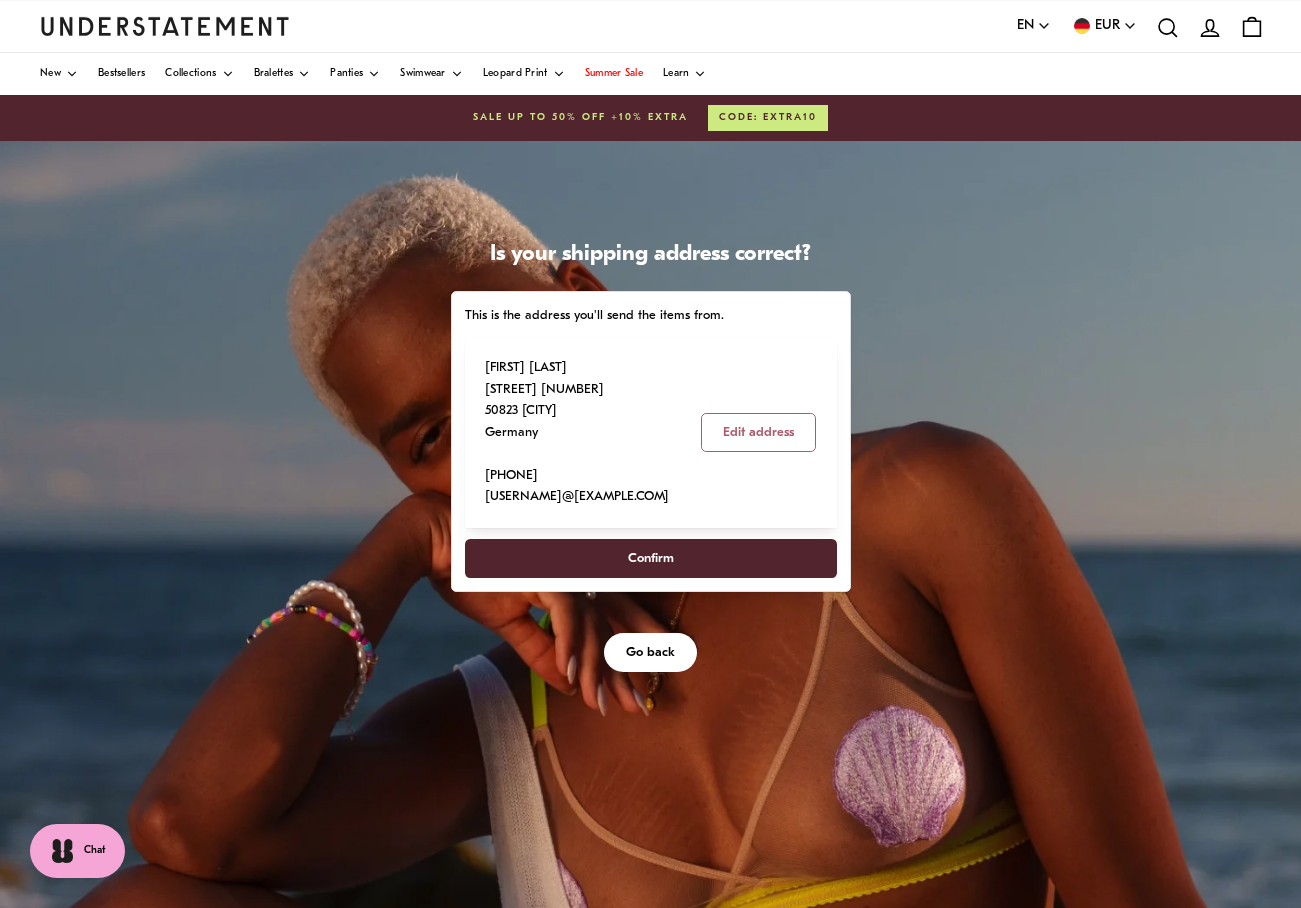 click on "Confirm" at bounding box center [651, 558] 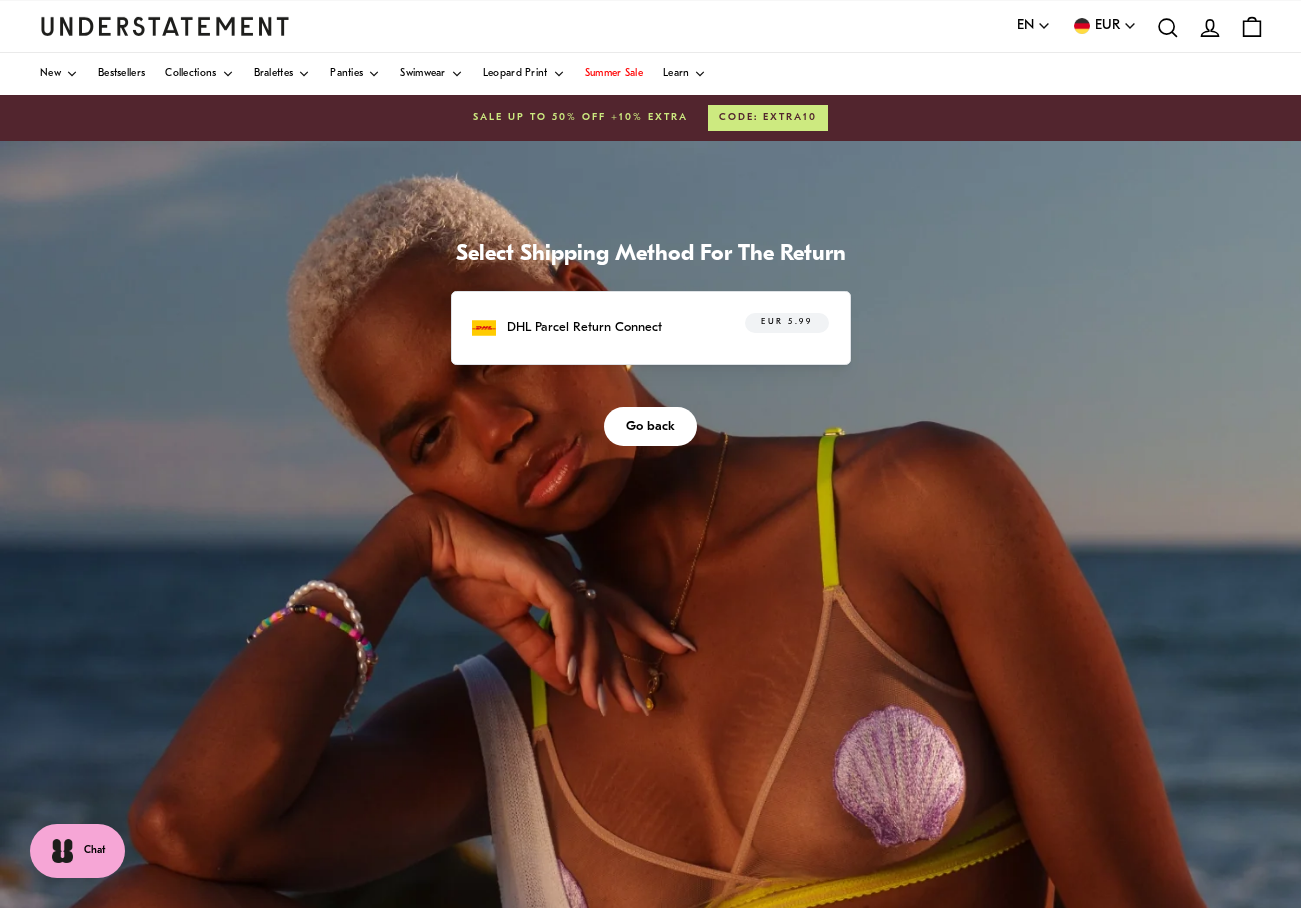 click on "DHL Parcel Return Connect EUR 5.99" at bounding box center (651, 328) 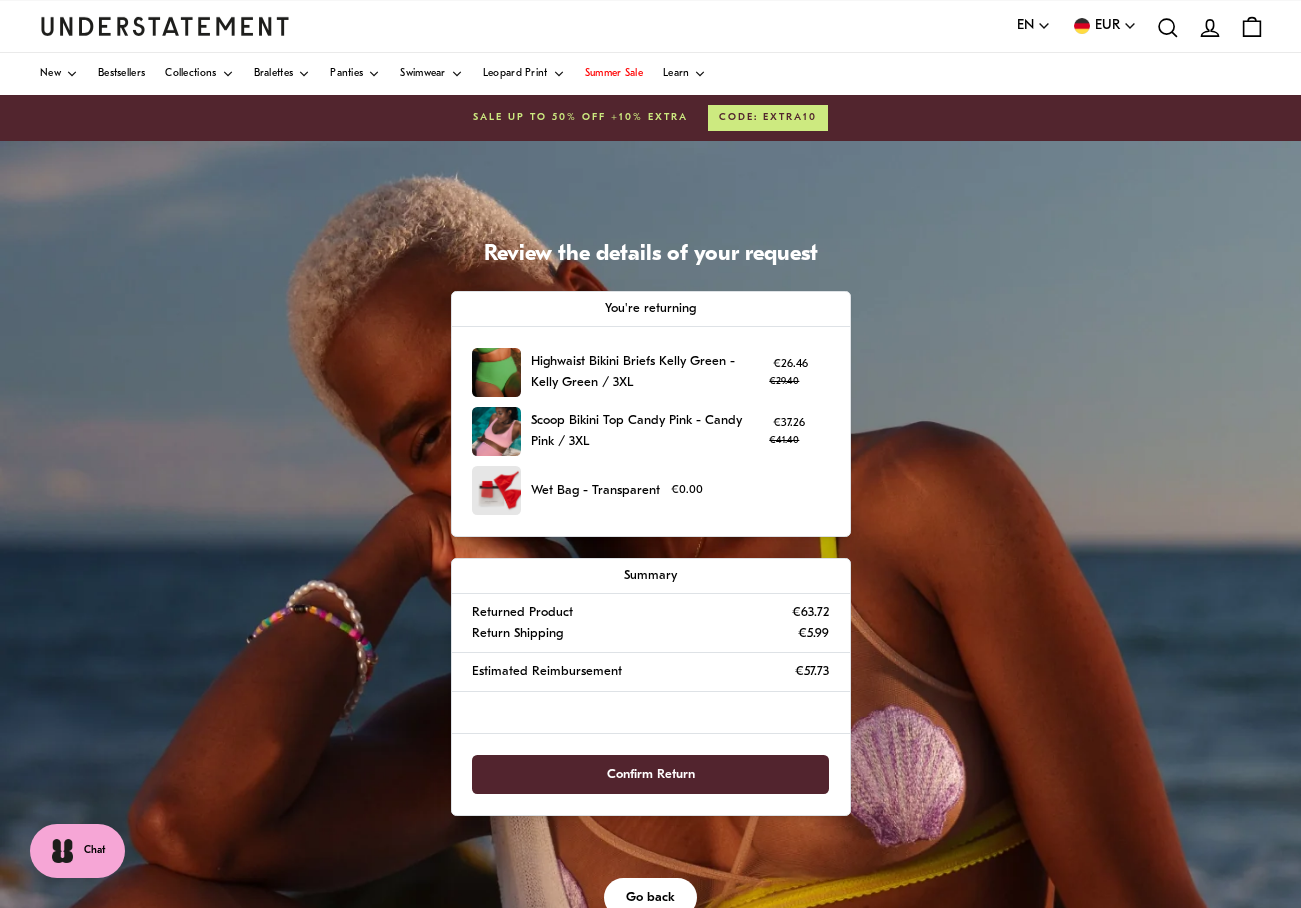 click on "Confirm Return" at bounding box center [650, 774] 